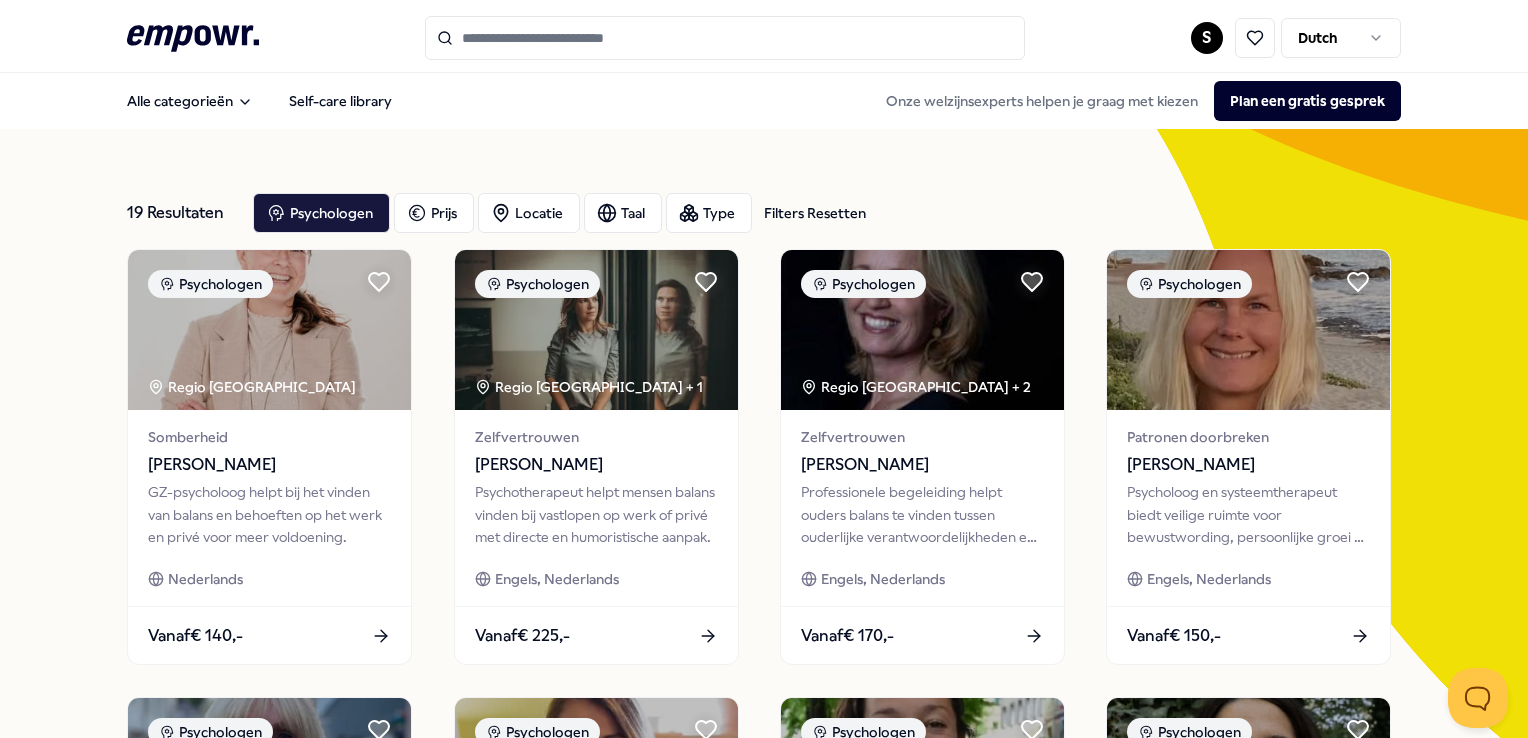 scroll, scrollTop: 0, scrollLeft: 0, axis: both 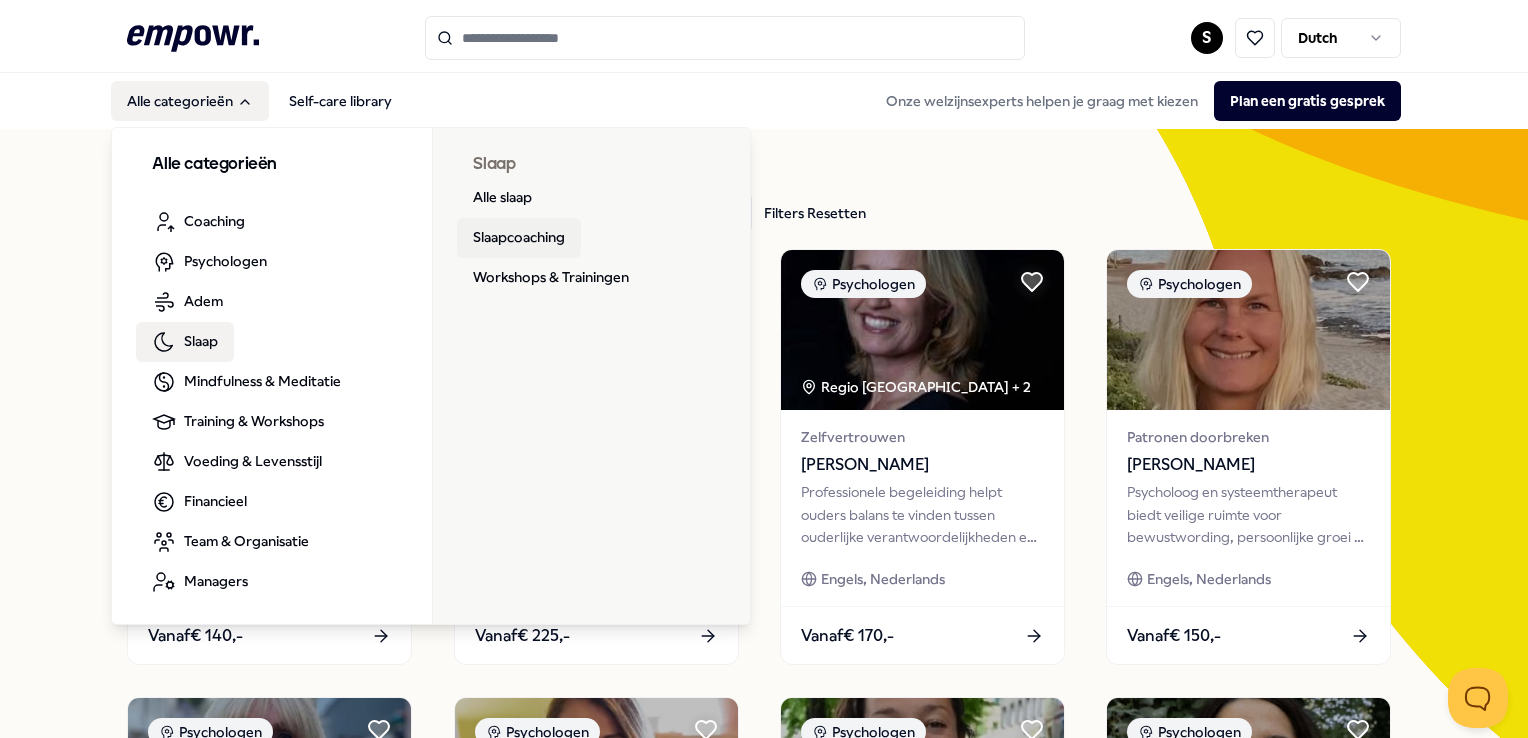 click on "Slaapcoaching" at bounding box center (519, 238) 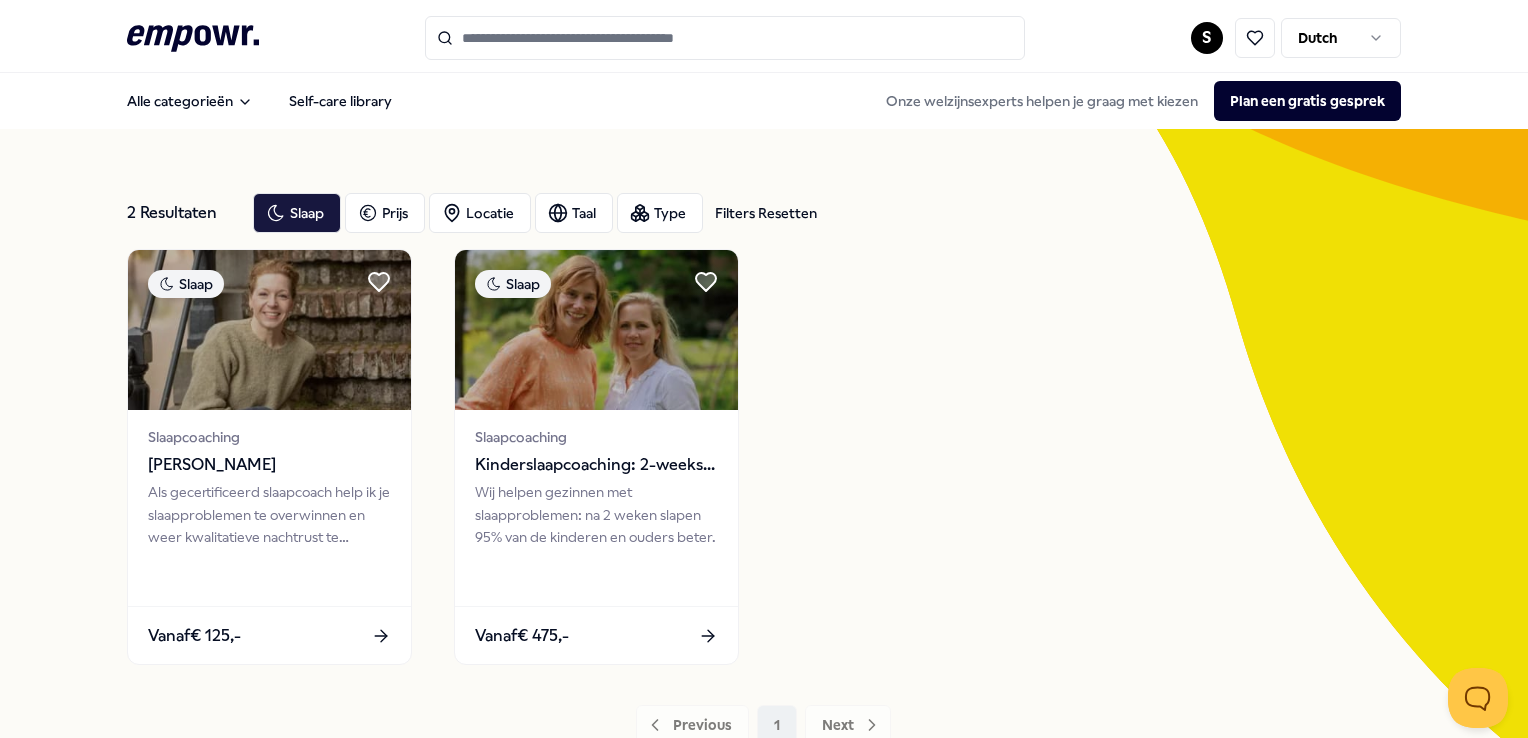 scroll, scrollTop: 0, scrollLeft: 0, axis: both 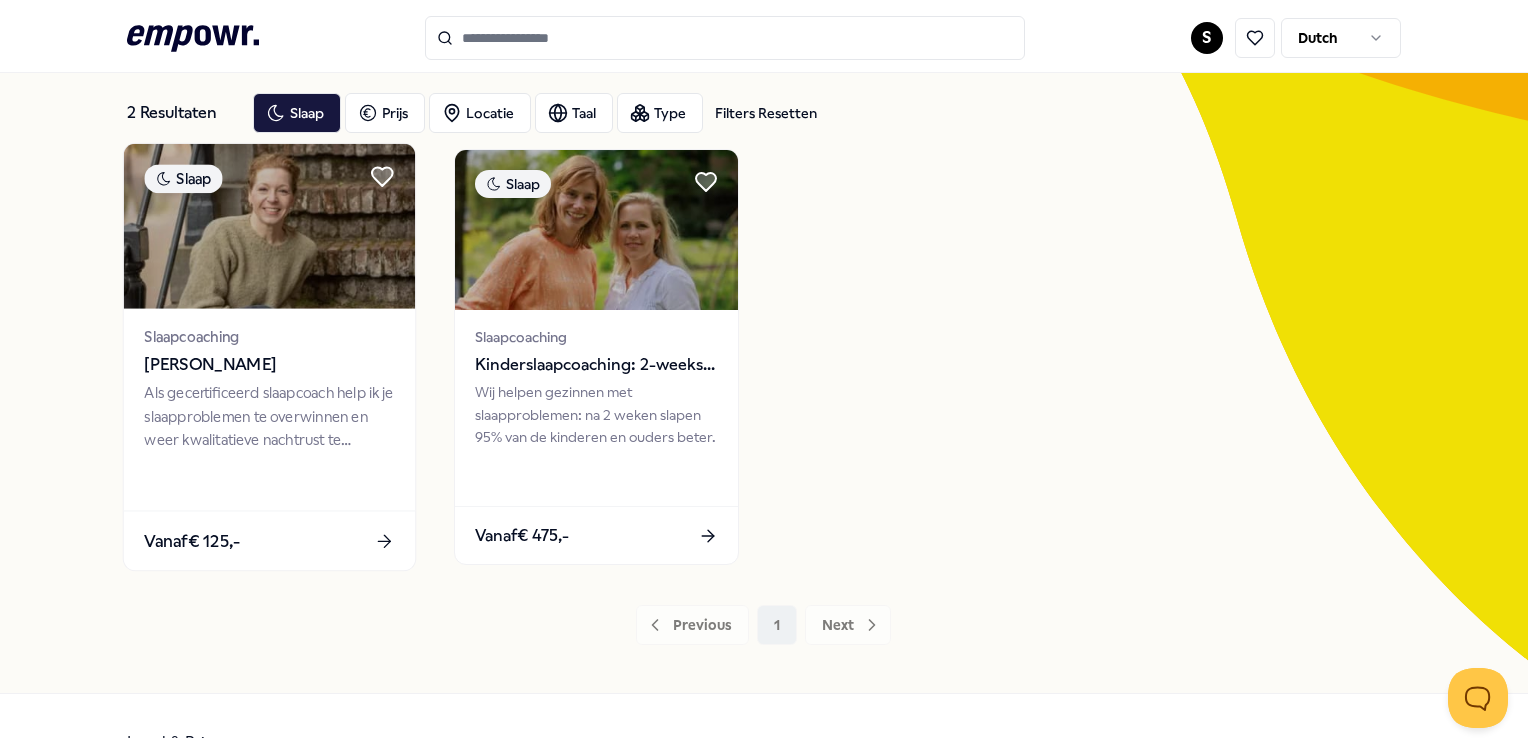 click on "Als gecertificeerd slaapcoach help ik je slaapproblemen te overwinnen en weer
kwalitatieve nachtrust te ervaren." at bounding box center [270, 416] 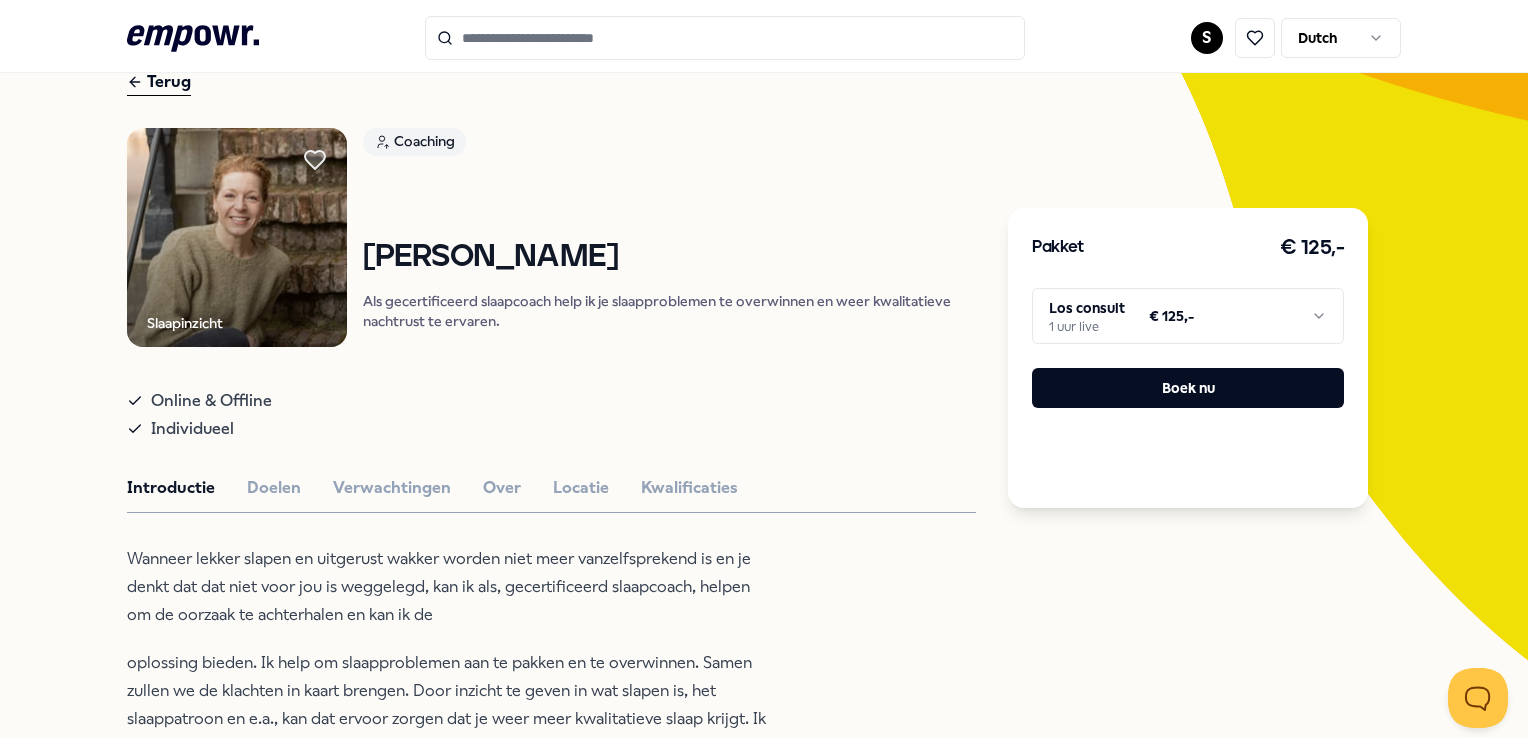 scroll, scrollTop: 0, scrollLeft: 0, axis: both 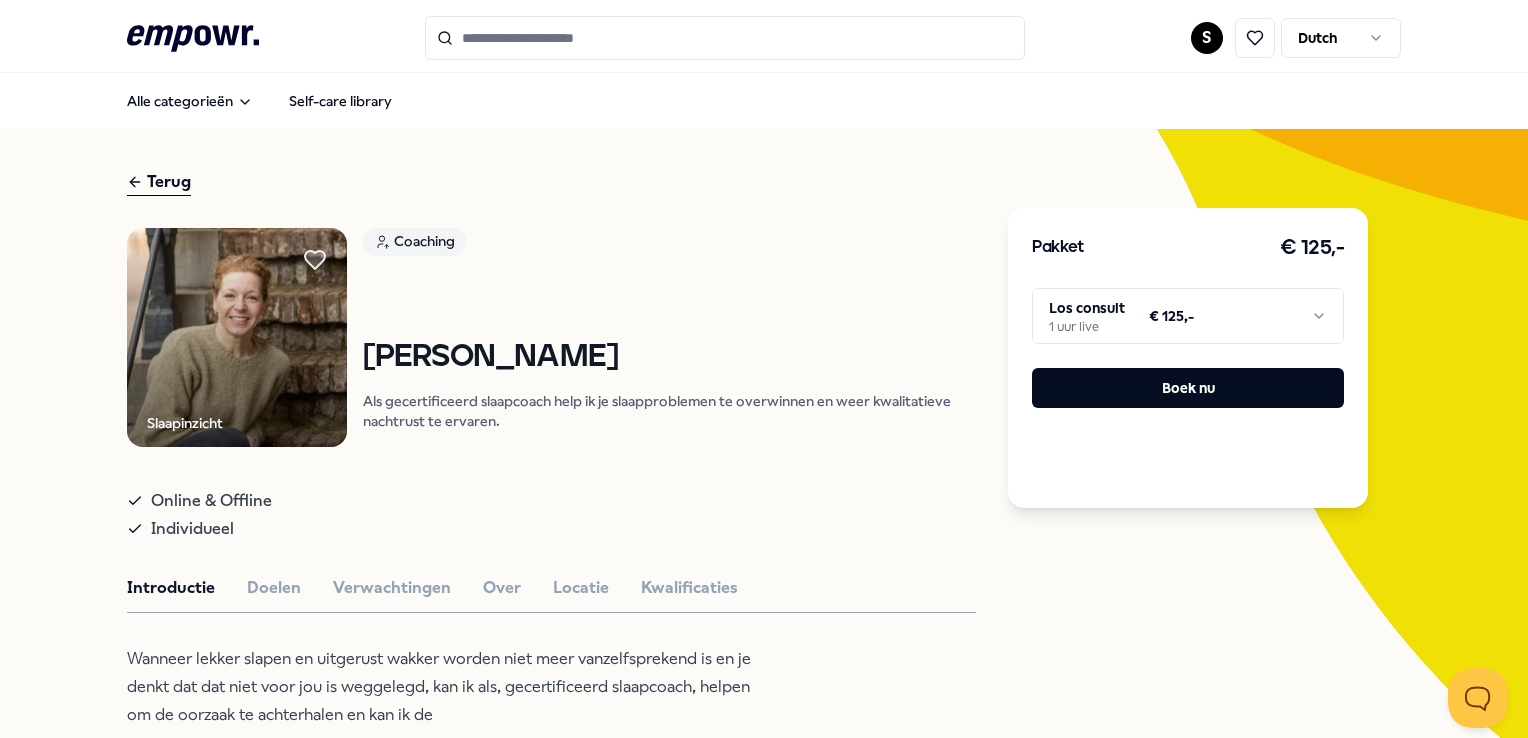 click on ".empowr-logo_svg__cls-1{fill:#03032f} S Dutch Alle categorieën   Self-care library Terug Slaapinzicht Coaching Sigrid Ruigrok Als gecertificeerd slaapcoach help ik je slaapproblemen te overwinnen en weer kwalitatieve nachtrust te ervaren. Online & Offline Individueel Introductie Doelen Verwachtingen Over Locatie Kwalificaties Wanneer lekker slapen en uitgerust wakker worden niet meer vanzelfsprekend is en je denkt dat dat niet voor jou is weggelegd, kan ik als, gecertificeerd slaapcoach, helpen om de oorzaak te achterhalen en kan ik de oplossing bieden. Ik help om slaapproblemen aan te pakken en te overwinnen. Samen zullen we de klachten in kaart brengen. Door inzicht te geven in wat slapen is, het slaappatroon en e.a., kan dat ervoor zorgen dat je weer meer kwalitatieve slaap krijgt. Ik geef tips en technieken die doeltreffend zijn om goed te slapen. Goed slapen kan je echt leren! Aanbevolen Coaching Regio Amsterdam    Grenzen stellen Astrid van Spronsen Engels, Nederlands Vanaf  € 490,- Psychologen" at bounding box center (764, 369) 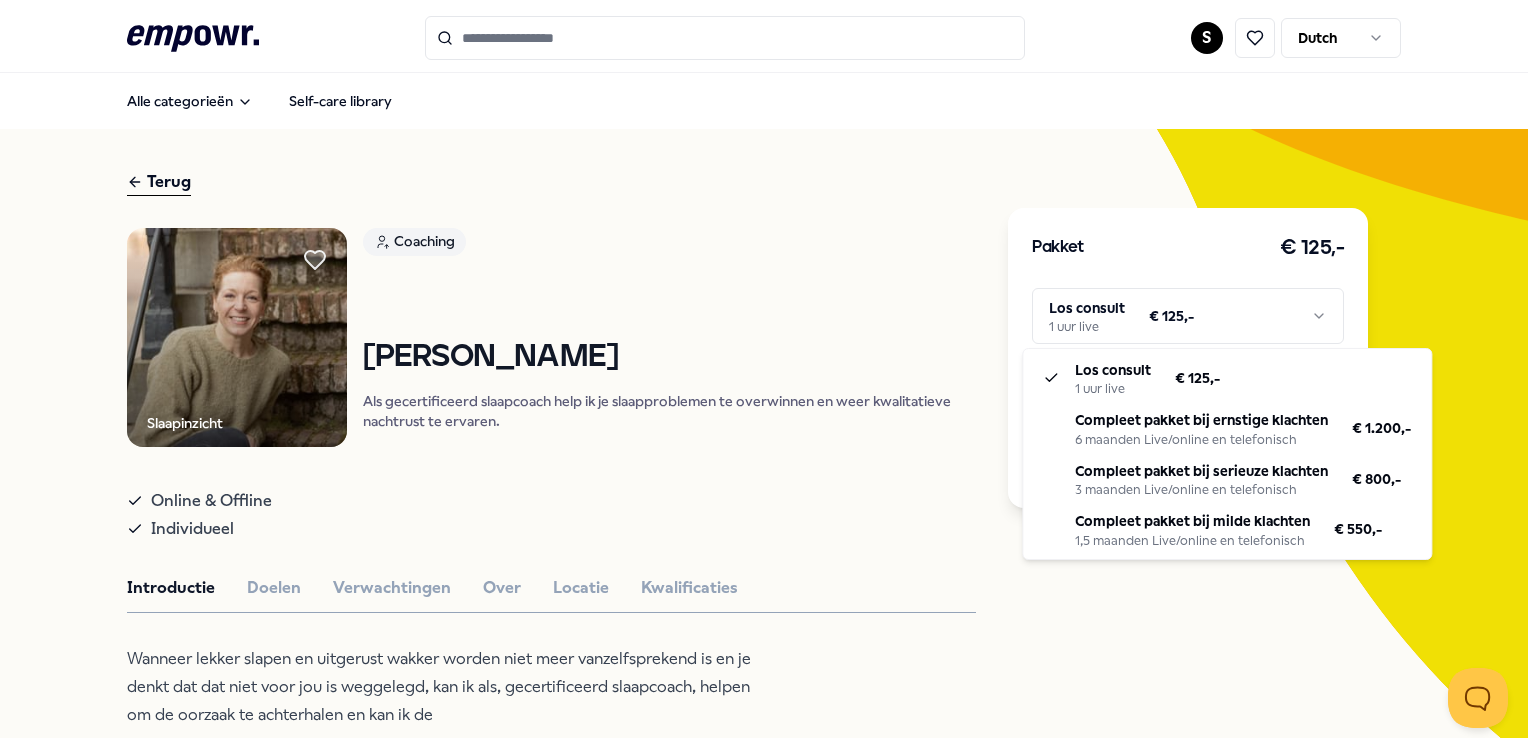click on ".empowr-logo_svg__cls-1{fill:#03032f} S Dutch Alle categorieën   Self-care library Terug Slaapinzicht Coaching Sigrid Ruigrok Als gecertificeerd slaapcoach help ik je slaapproblemen te overwinnen en weer kwalitatieve nachtrust te ervaren. Online & Offline Individueel Introductie Doelen Verwachtingen Over Locatie Kwalificaties Wanneer lekker slapen en uitgerust wakker worden niet meer vanzelfsprekend is en je denkt dat dat niet voor jou is weggelegd, kan ik als, gecertificeerd slaapcoach, helpen om de oorzaak te achterhalen en kan ik de oplossing bieden. Ik help om slaapproblemen aan te pakken en te overwinnen. Samen zullen we de klachten in kaart brengen. Door inzicht te geven in wat slapen is, het slaappatroon en e.a., kan dat ervoor zorgen dat je weer meer kwalitatieve slaap krijgt. Ik geef tips en technieken die doeltreffend zijn om goed te slapen. Goed slapen kan je echt leren! Aanbevolen Coaching Regio Amsterdam    Grenzen stellen Astrid van Spronsen Engels, Nederlands Vanaf  € 490,- Psychologen" at bounding box center (764, 369) 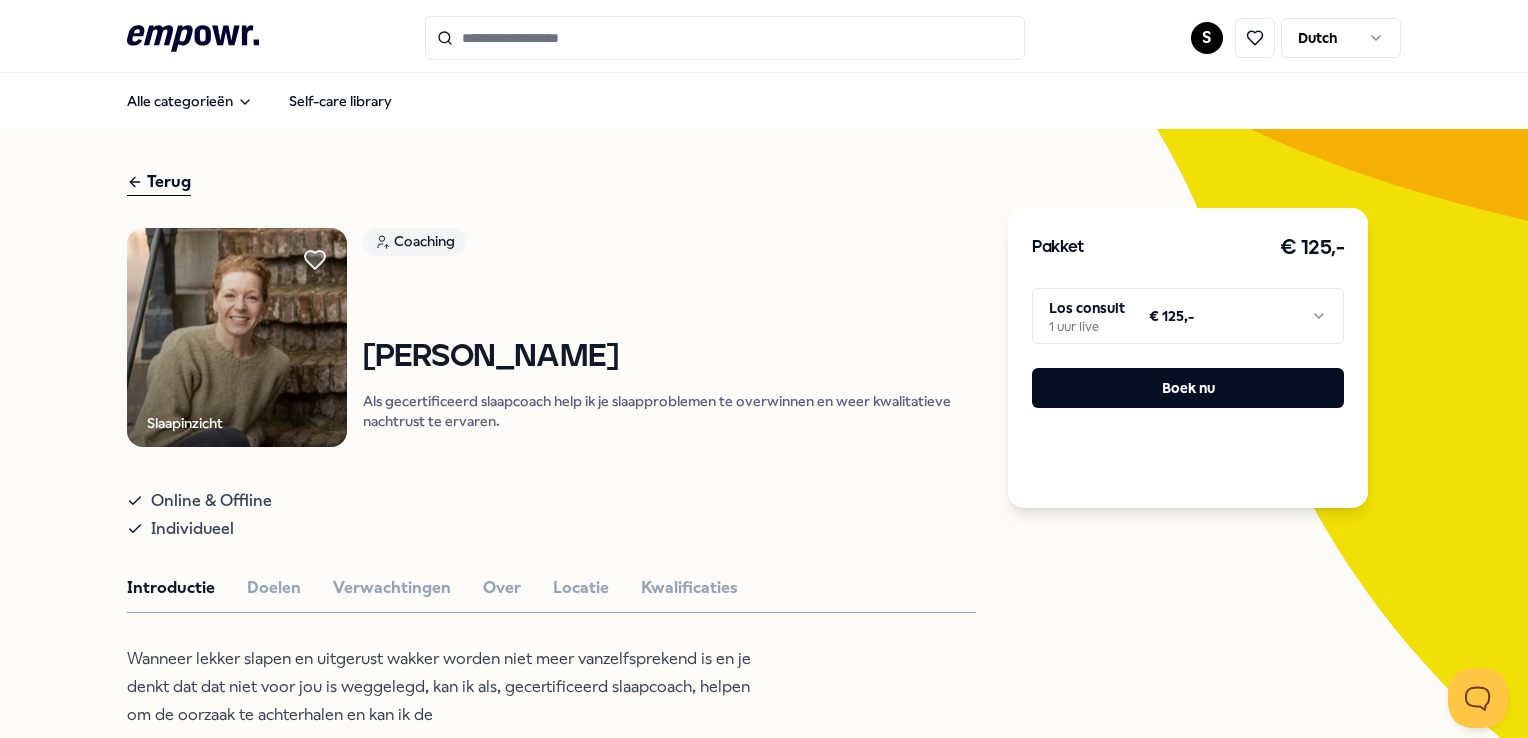 click on ".empowr-logo_svg__cls-1{fill:#03032f}" 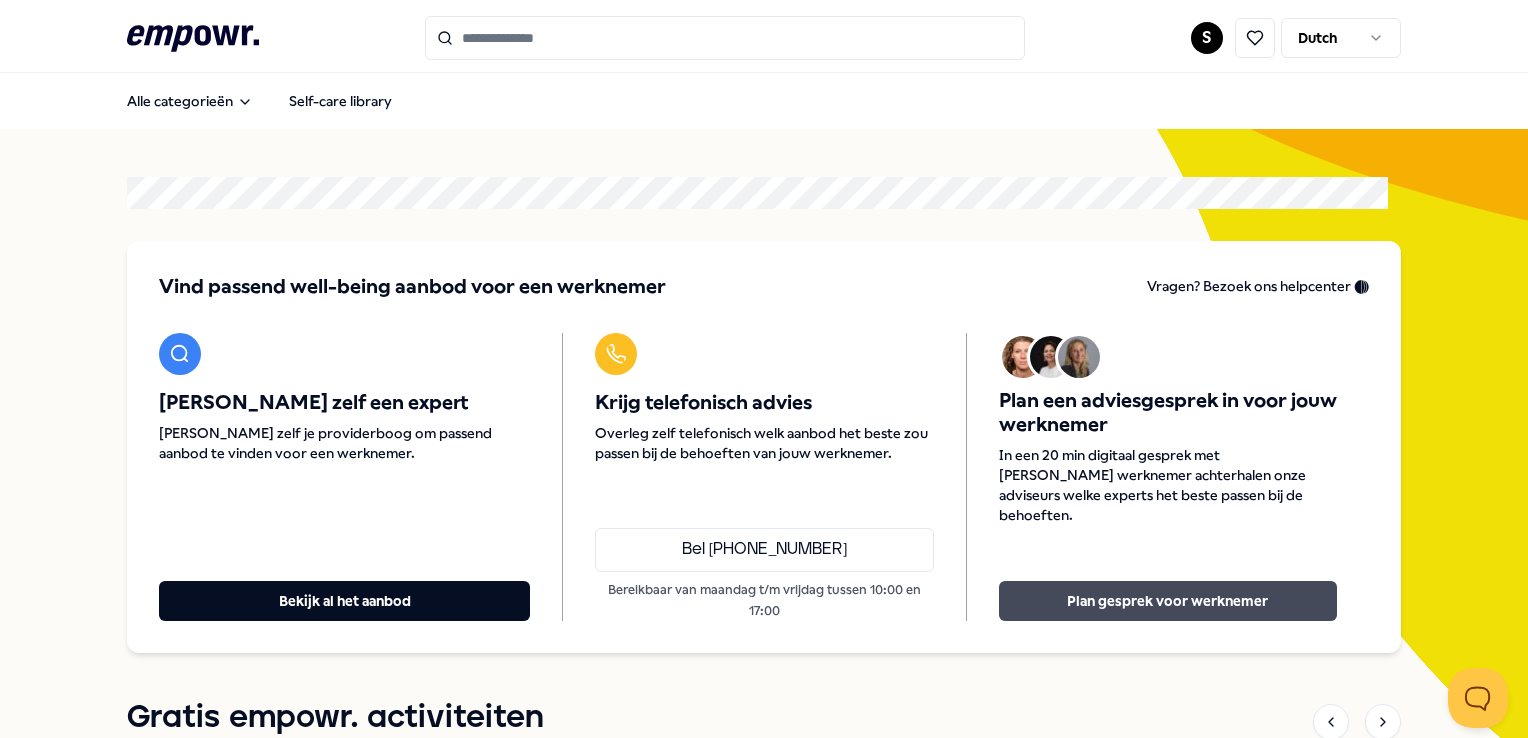 click on "Plan gesprek voor werknemer" at bounding box center (1168, 601) 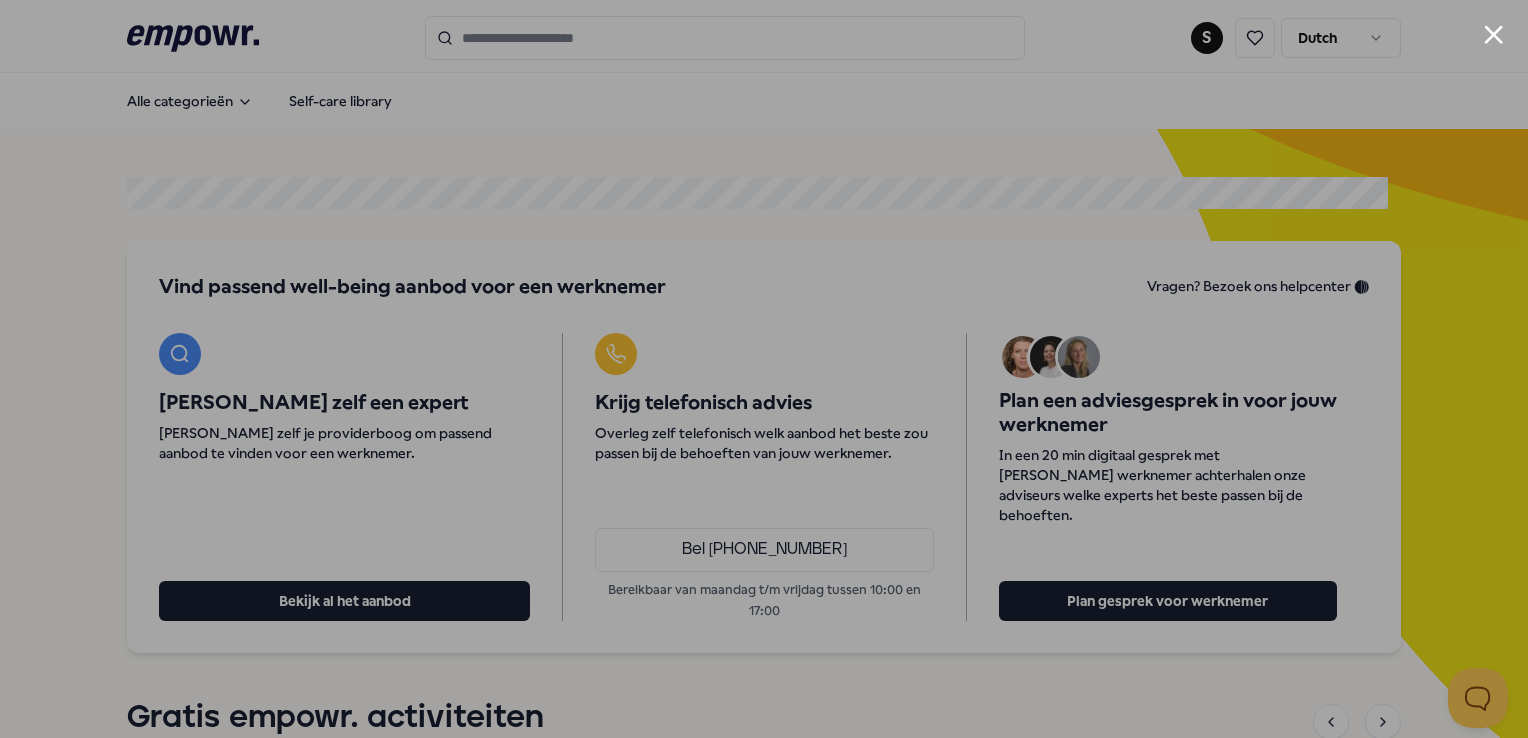 click at bounding box center (1493, 34) 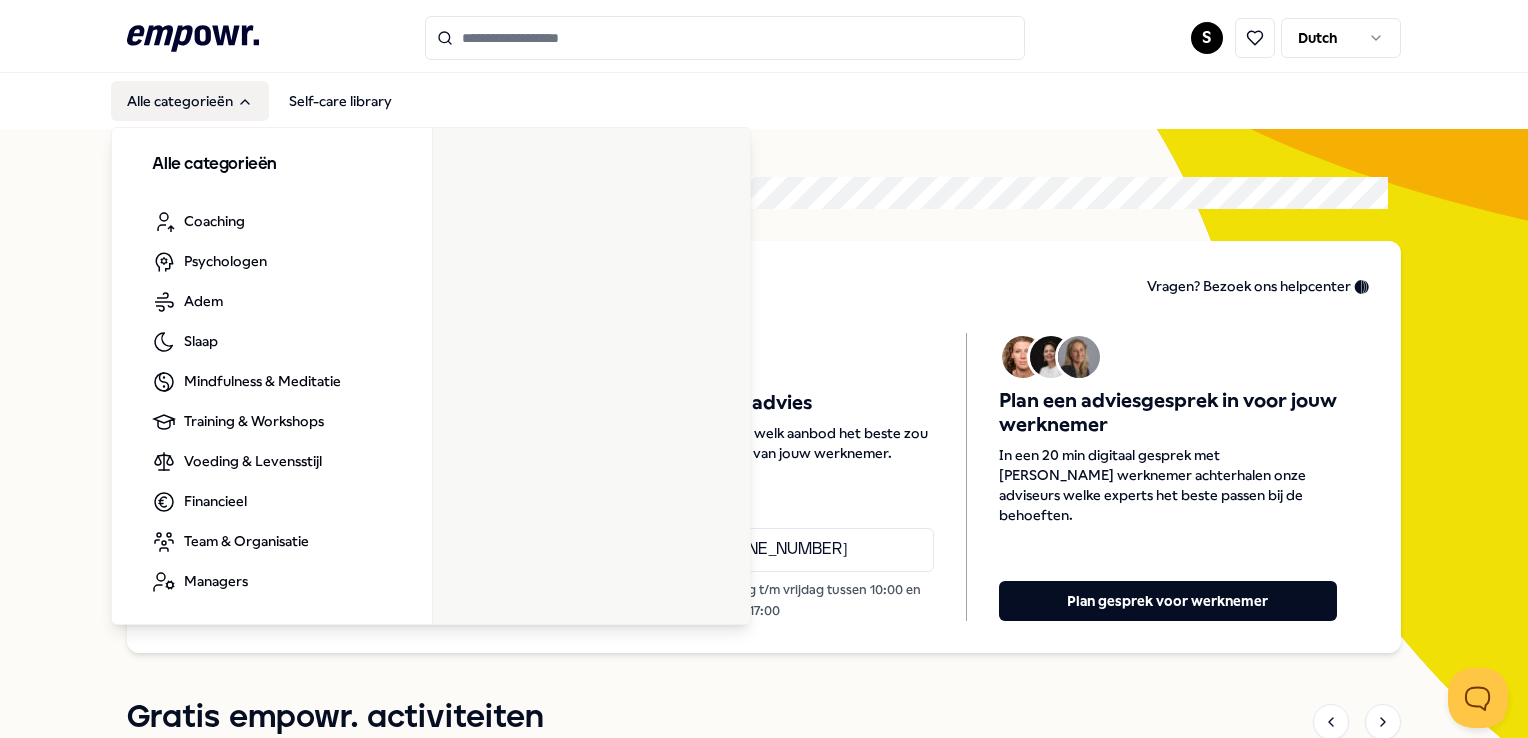 click on "Alle categorieën" at bounding box center [272, 165] 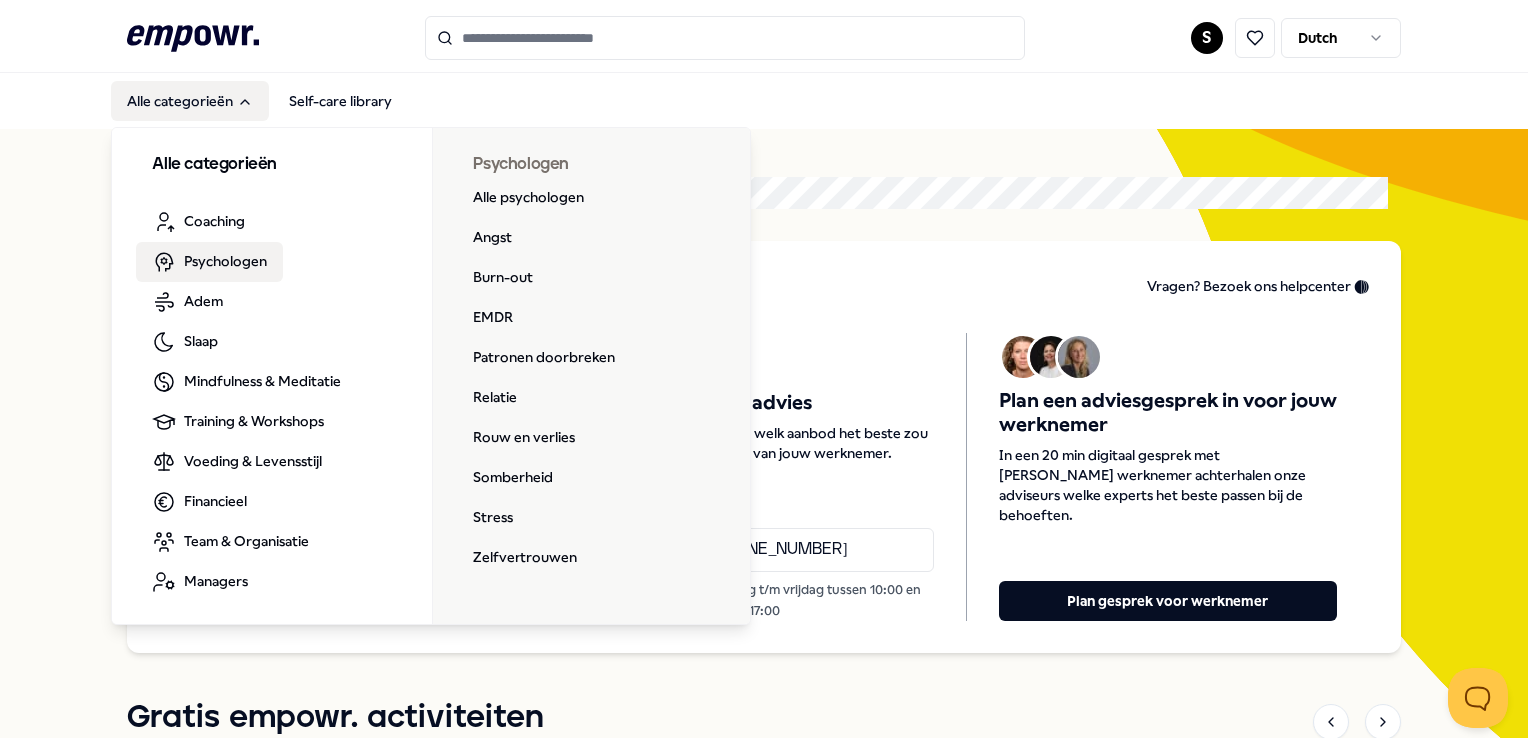 click on "Psychologen" at bounding box center [225, 261] 